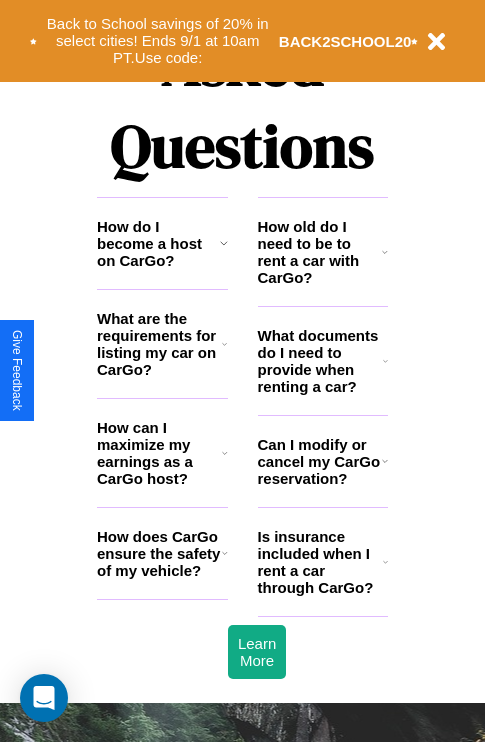 scroll, scrollTop: 2423, scrollLeft: 0, axis: vertical 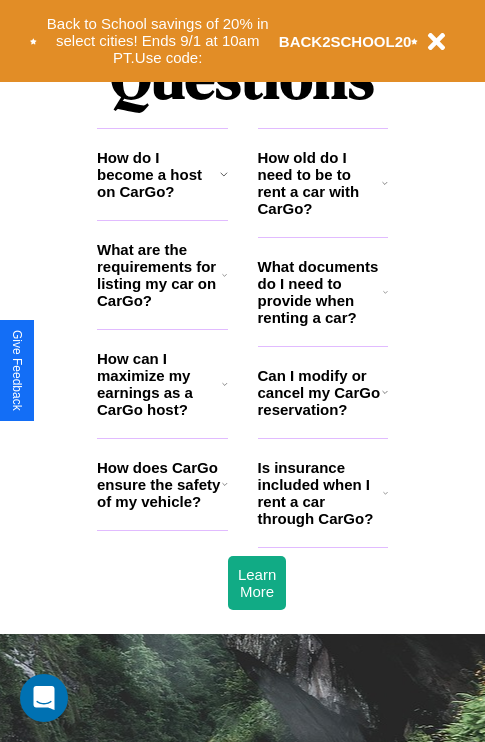 click 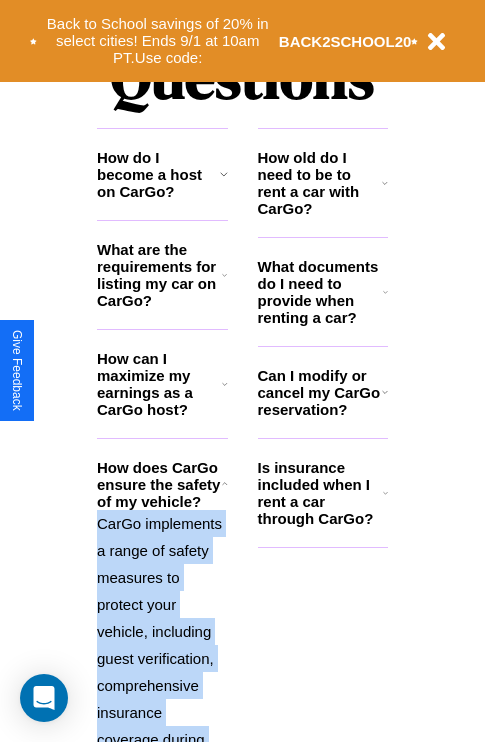 click on "Is insurance included when I rent a car through CarGo?" at bounding box center (320, 493) 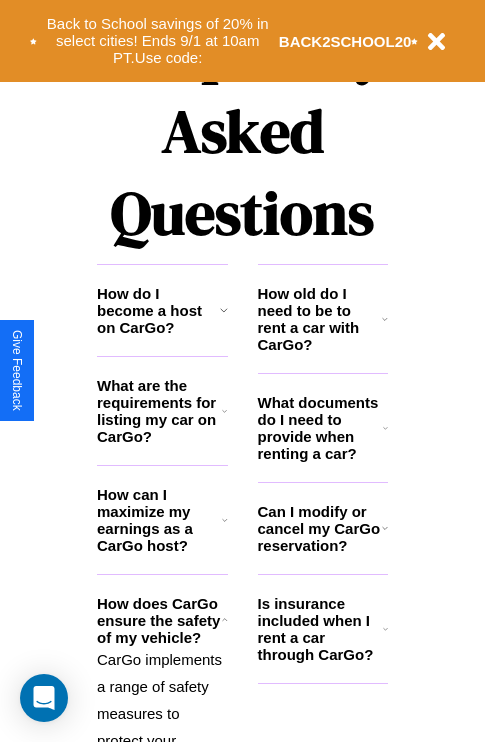 scroll, scrollTop: 0, scrollLeft: 0, axis: both 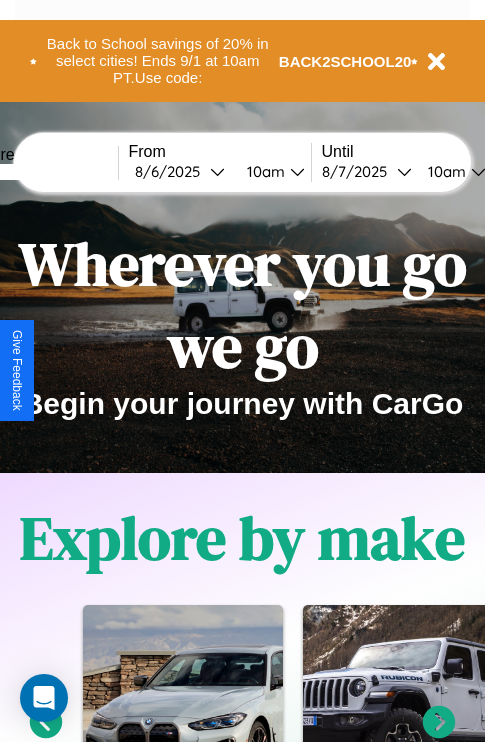 click at bounding box center (43, 172) 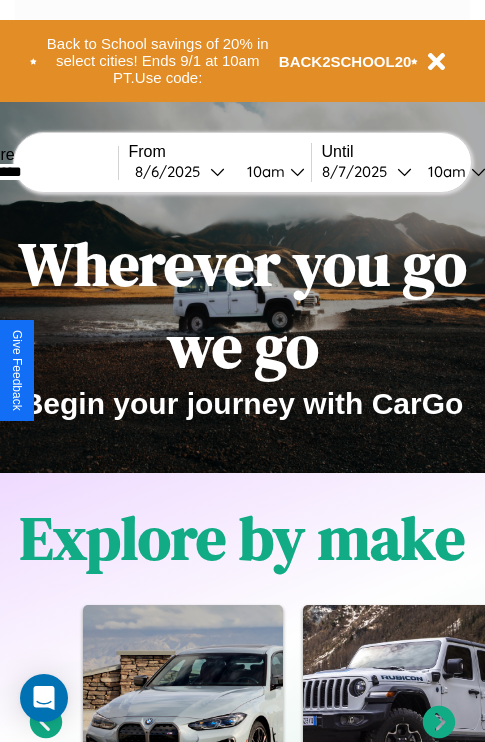 type on "*********" 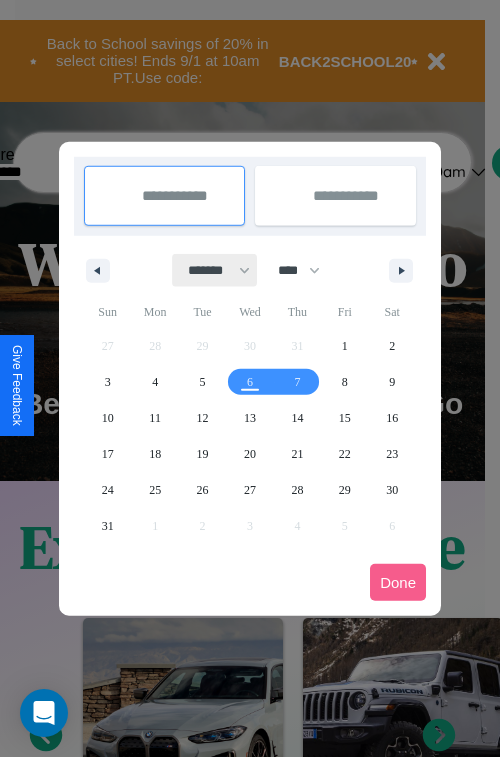 click on "******* ******** ***** ***** *** **** **** ****** ********* ******* ******** ********" at bounding box center [215, 270] 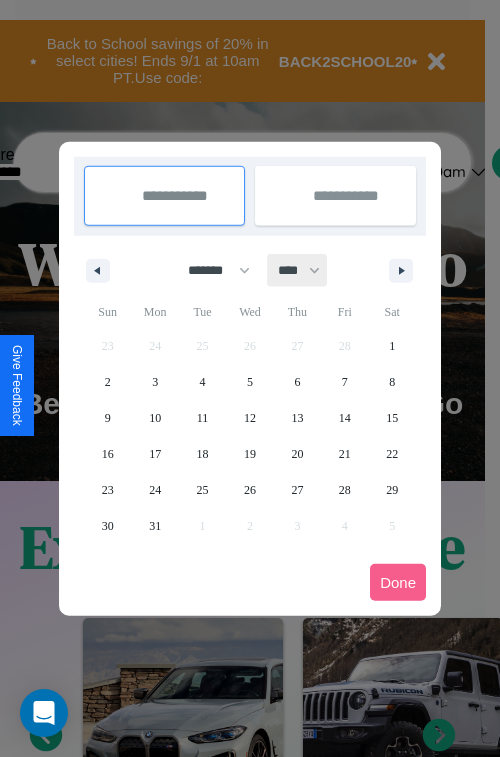 click on "**** **** **** **** **** **** **** **** **** **** **** **** **** **** **** **** **** **** **** **** **** **** **** **** **** **** **** **** **** **** **** **** **** **** **** **** **** **** **** **** **** **** **** **** **** **** **** **** **** **** **** **** **** **** **** **** **** **** **** **** **** **** **** **** **** **** **** **** **** **** **** **** **** **** **** **** **** **** **** **** **** **** **** **** **** **** **** **** **** **** **** **** **** **** **** **** **** **** **** **** **** **** **** **** **** **** **** **** **** **** **** **** **** **** **** **** **** **** **** **** ****" at bounding box center [298, 270] 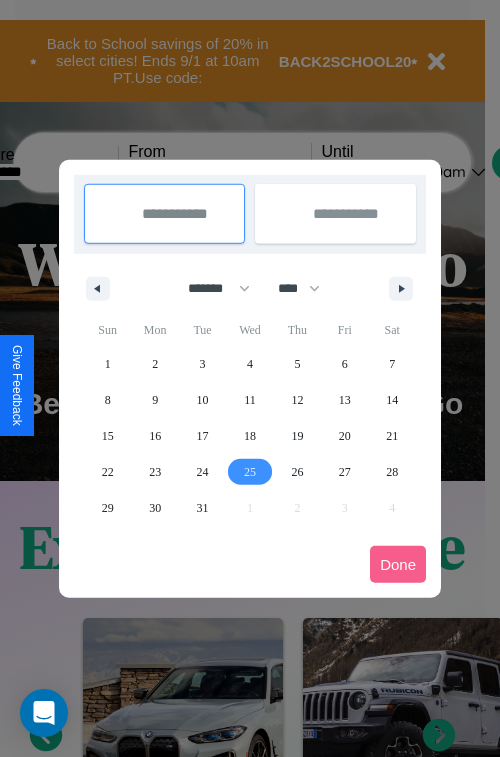 click on "25" at bounding box center (250, 472) 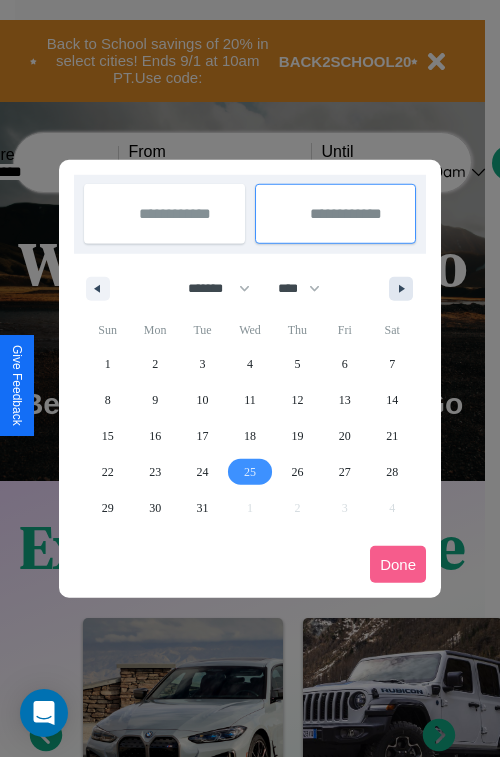 click at bounding box center [405, 289] 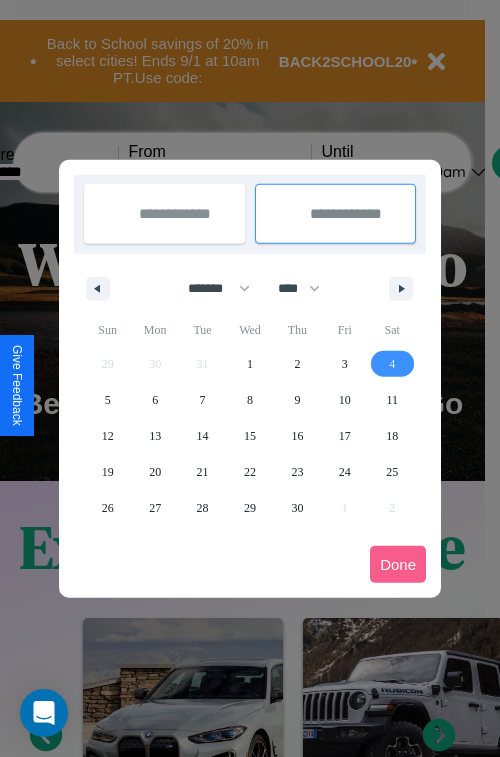 click on "4" at bounding box center [392, 364] 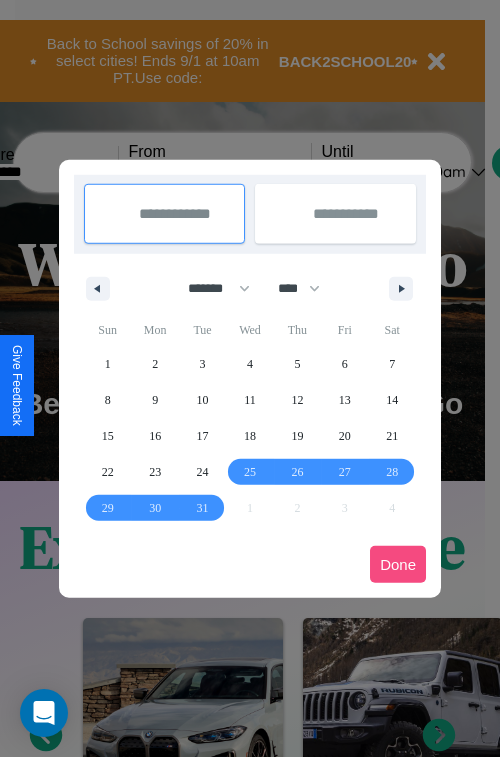 click on "Done" at bounding box center [398, 564] 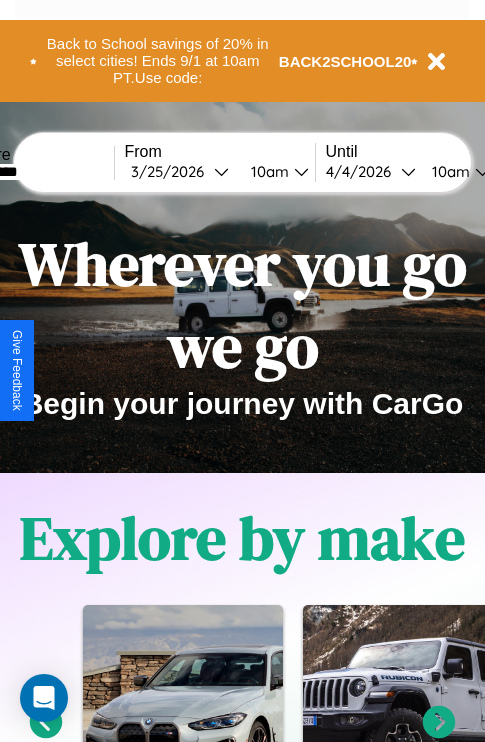 scroll, scrollTop: 0, scrollLeft: 72, axis: horizontal 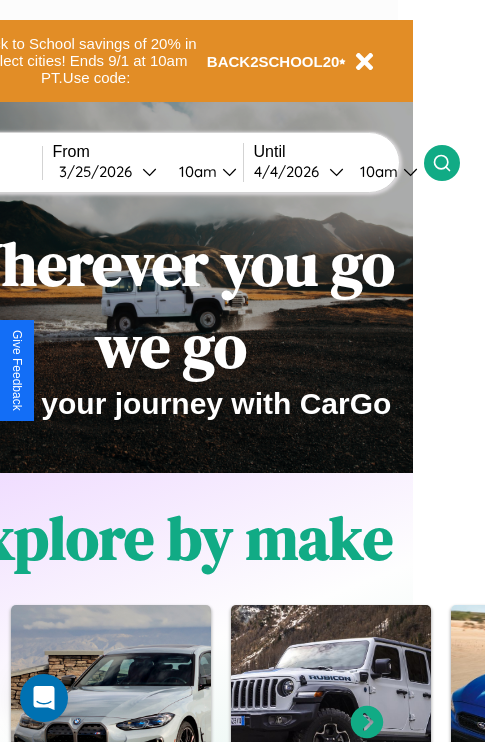 click 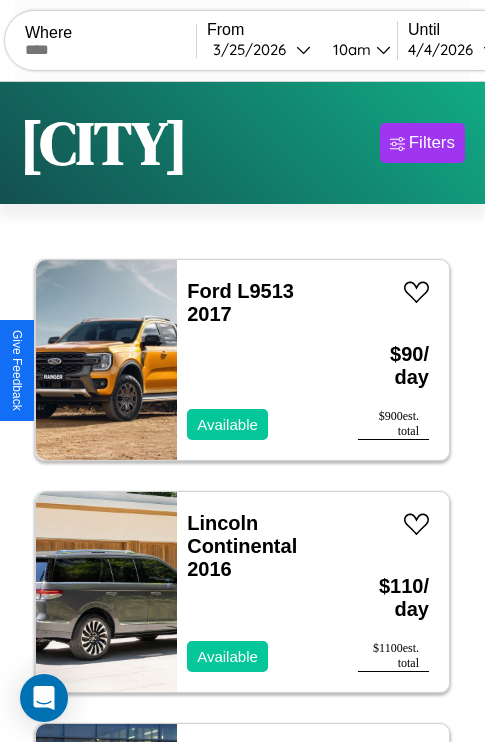 scroll, scrollTop: 79, scrollLeft: 0, axis: vertical 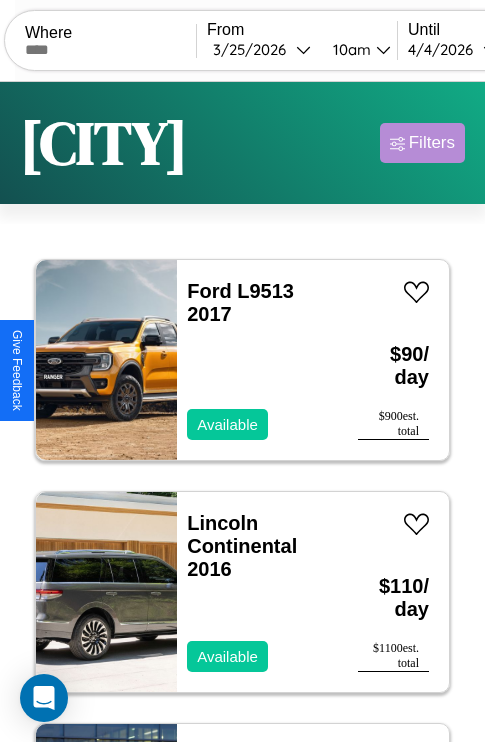 click on "Filters" at bounding box center [432, 143] 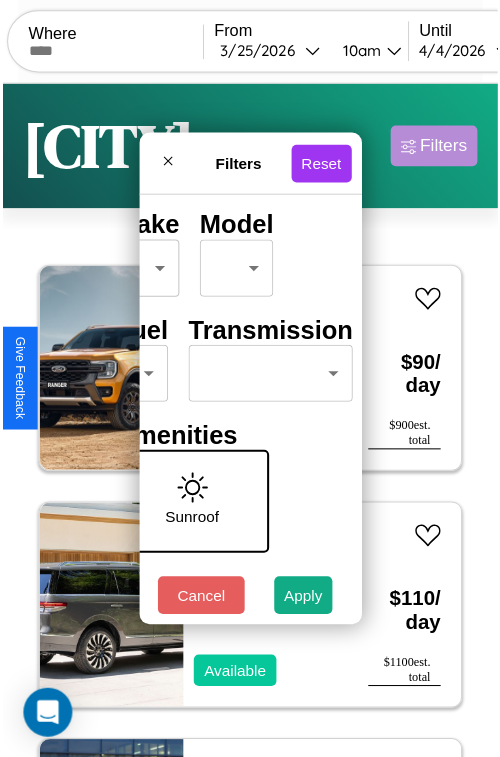scroll, scrollTop: 162, scrollLeft: 63, axis: both 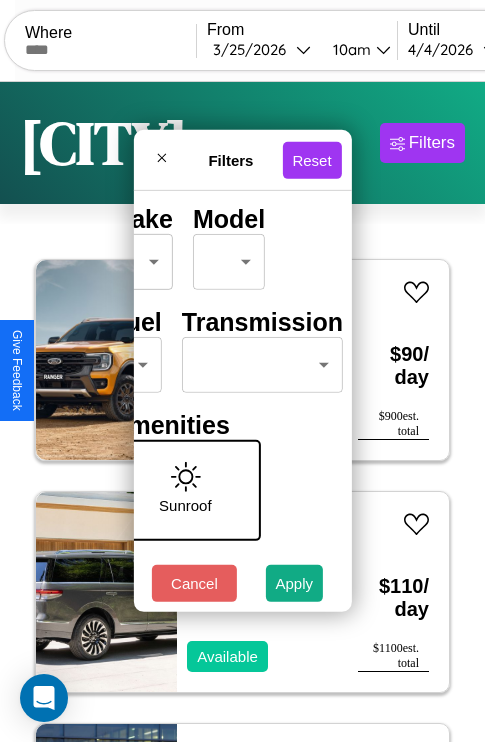 click on "CarGo Where From [MONTH] / [DAY] / [YEAR] [TIME] Until [MONTH] / [DAY] / [YEAR] [TIME] Become a Host Login Sign Up [CITY] Filters 38  cars in this area These cars can be picked up in this city. Ford   L9513   2017 Available $ 90  / day $ 900  est. total Lincoln   Continental   2016 Available $ 110  / day $ 1100  est. total Acura   RLX   2020 Available $ 100  / day $ 1000  est. total Land Rover   Range Rover Evoque   2023 Available $ 50  / day $ 500  est. total Mazda   MX-3   2017 Available $ 110  / day $ 1100  est. total Chrysler   Town and Country   2016 Available $ 80  / day $ 800  est. total GMC   DK   2023 Unavailable $ 190  / day $ 1900  est. total Toyota   MR2   2019 Available $ 120  / day $ 1200  est. total Land Rover   Discovery Sport   2014 Available $ 140  / day $ 1400  est. total Subaru   SVX   2020 Available $ 100  / day $ 1000  est. total BMW   M240i   2014 Unavailable $ 50  / day $ 500  est. total Lamborghini   Huracan   2019 Available $ 130  / day $ 1300  est. total Honda   CBR1000S   2022 Available $ 170  / day $" at bounding box center [242, 412] 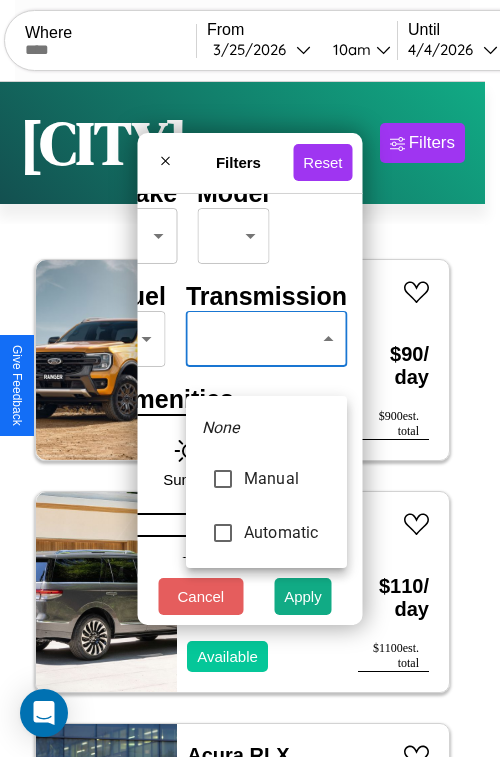 type on "******" 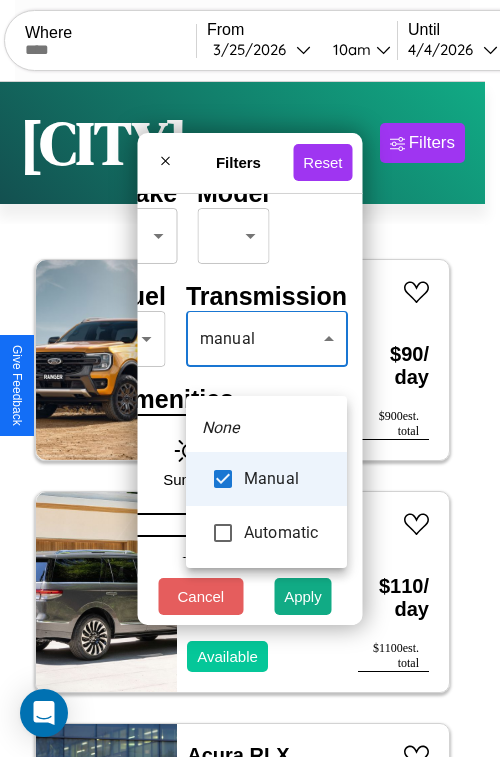 click at bounding box center (250, 378) 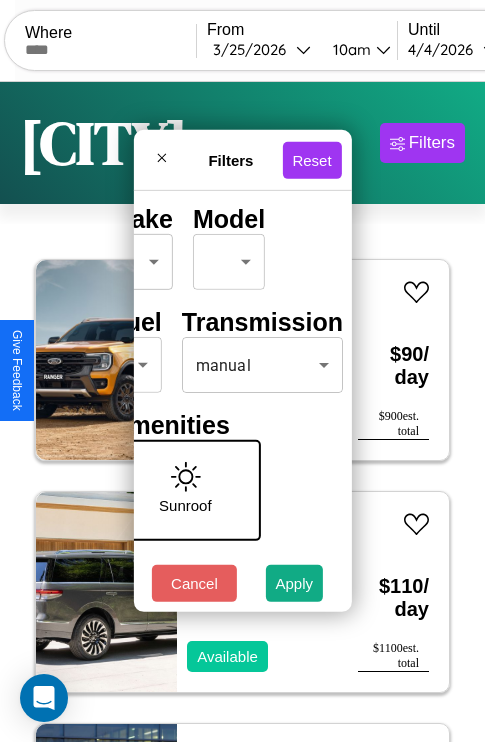 click on "Apply" at bounding box center [295, 583] 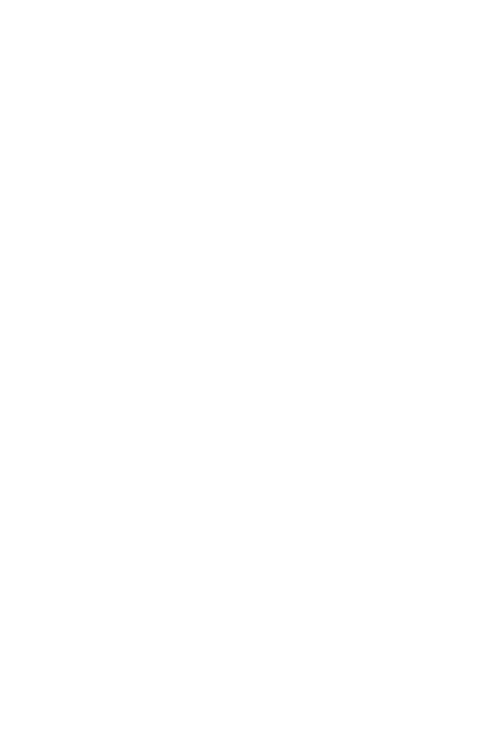 scroll, scrollTop: 0, scrollLeft: 0, axis: both 